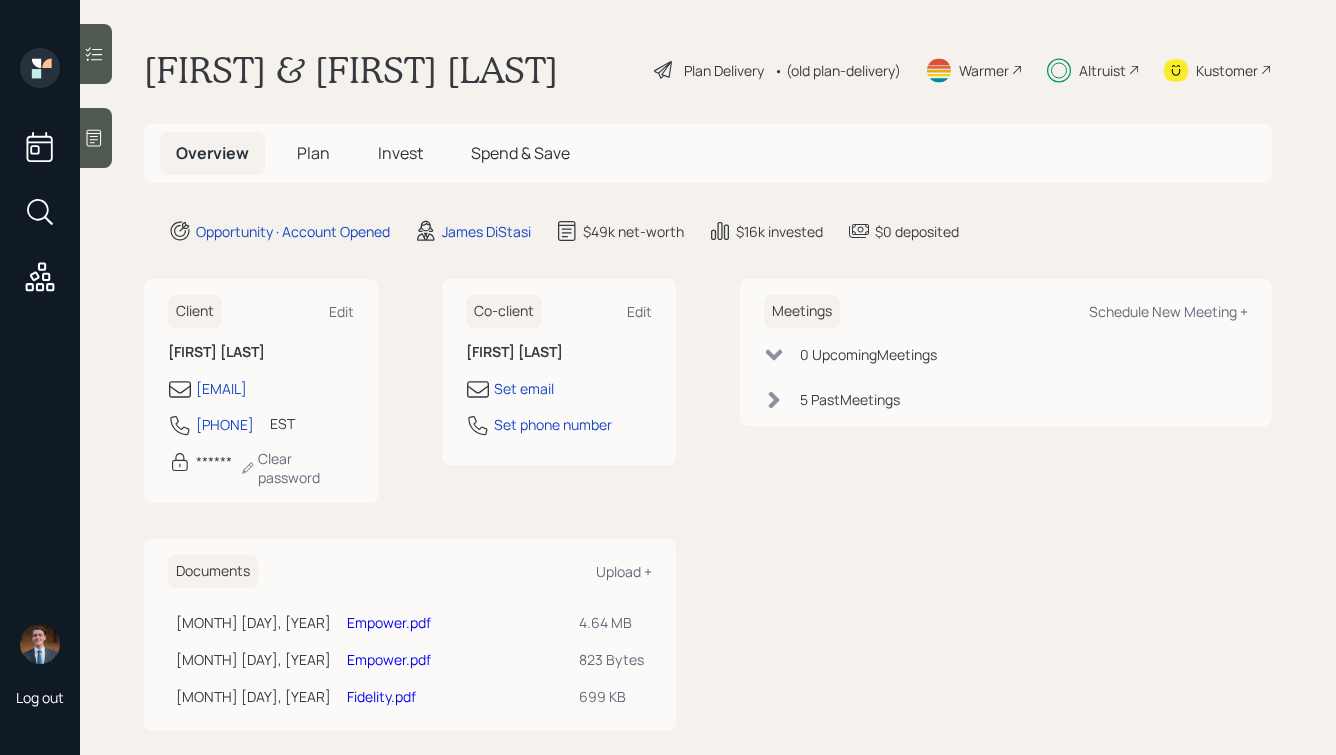 scroll, scrollTop: 0, scrollLeft: 0, axis: both 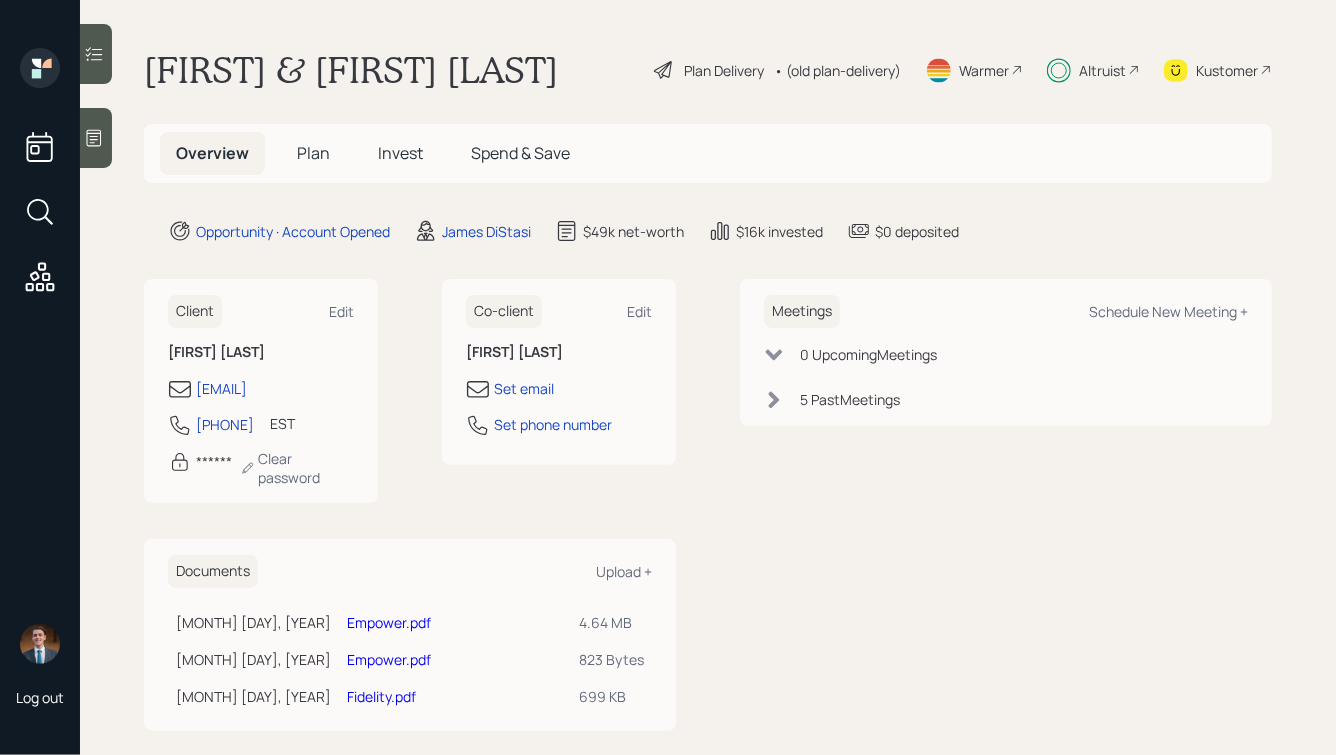 click on "Plan" at bounding box center [313, 153] 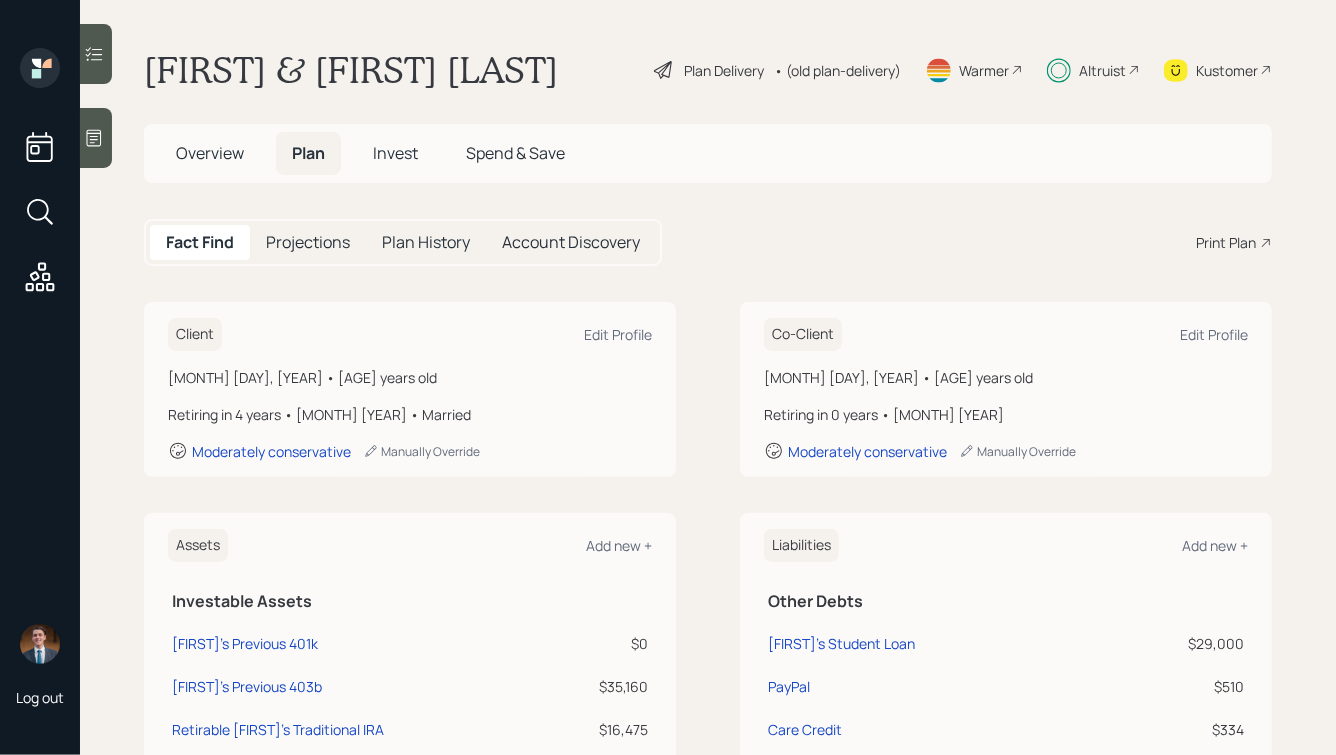 click on "Invest" at bounding box center [395, 153] 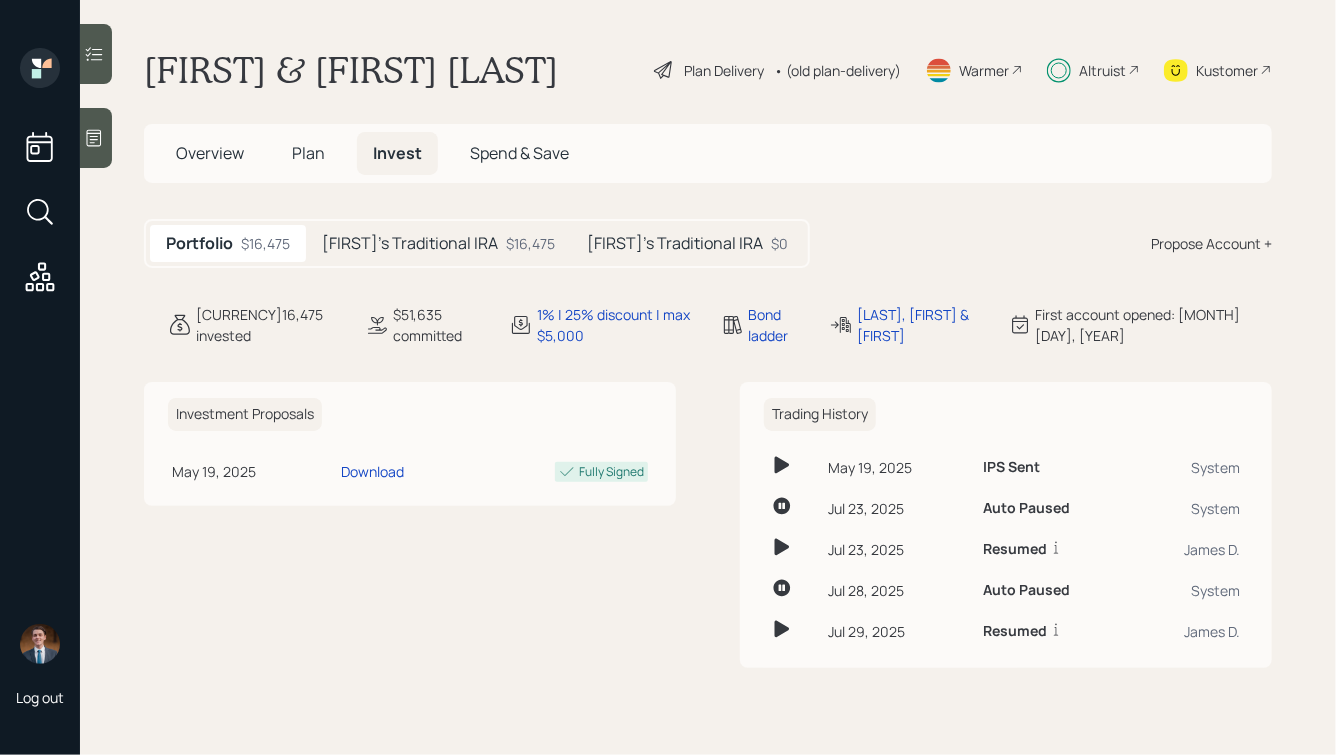 click on "[FIRST]'s Traditional IRA" at bounding box center [410, 243] 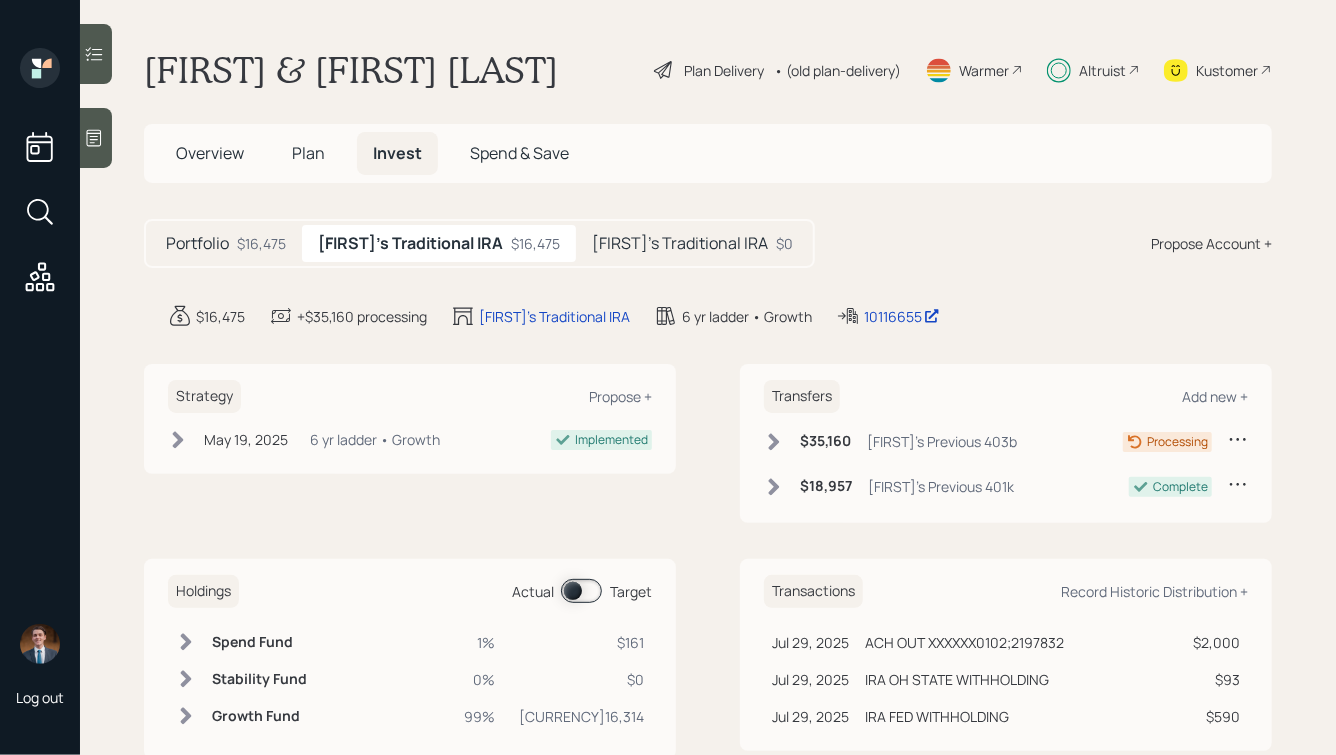 click on "Overview" at bounding box center (210, 153) 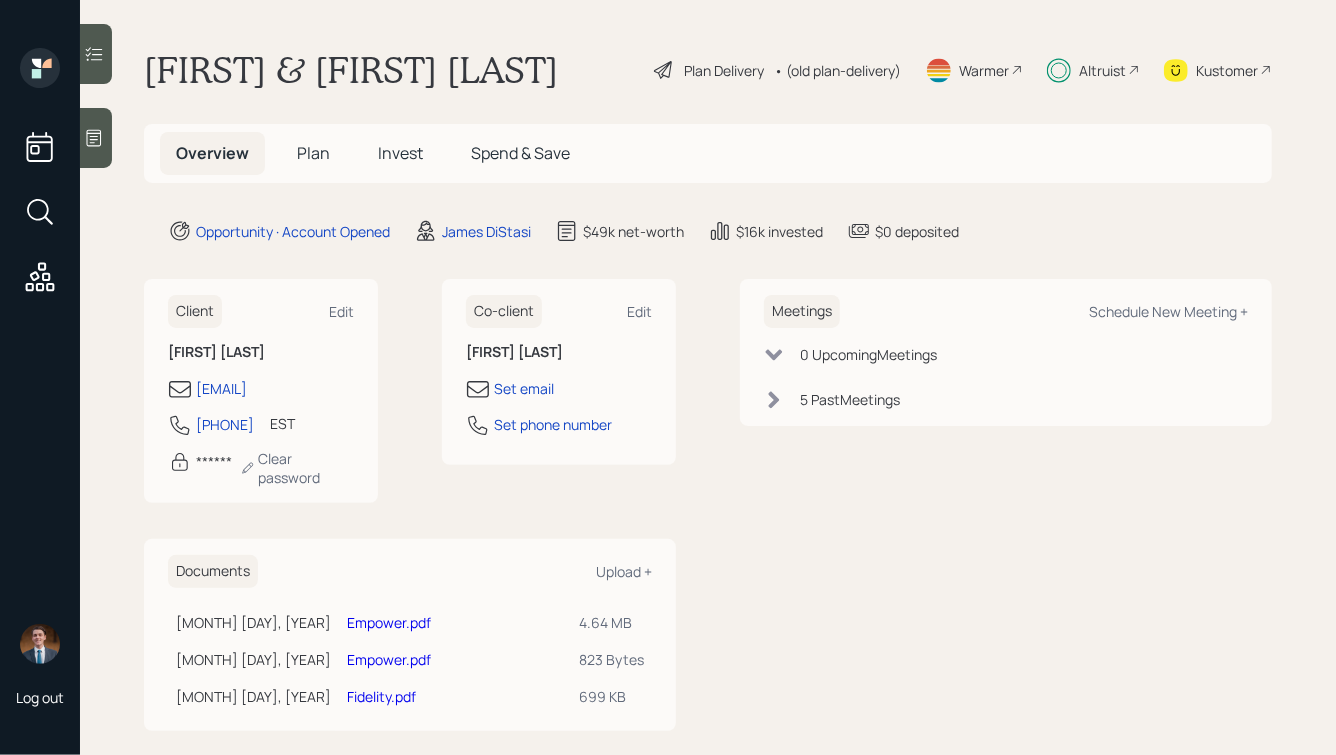 drag, startPoint x: 289, startPoint y: 425, endPoint x: 156, endPoint y: 423, distance: 133.01503 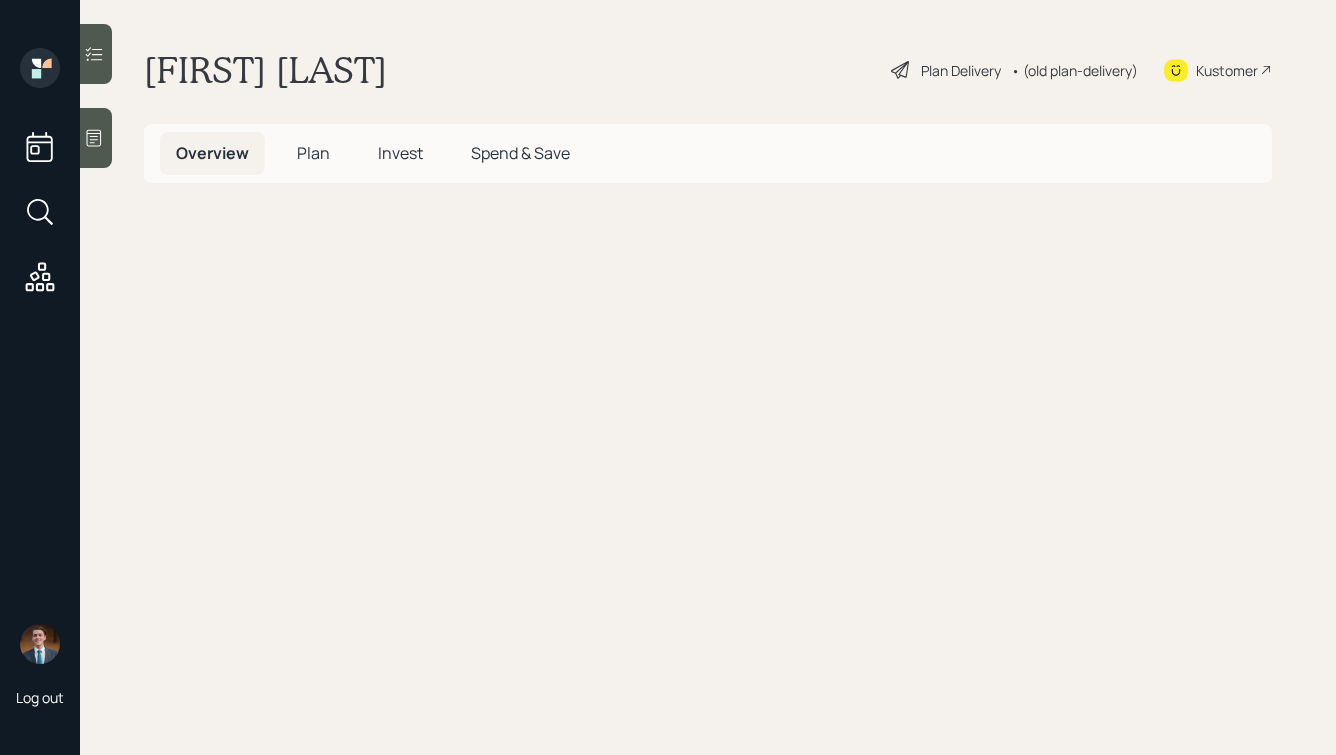 scroll, scrollTop: 0, scrollLeft: 0, axis: both 